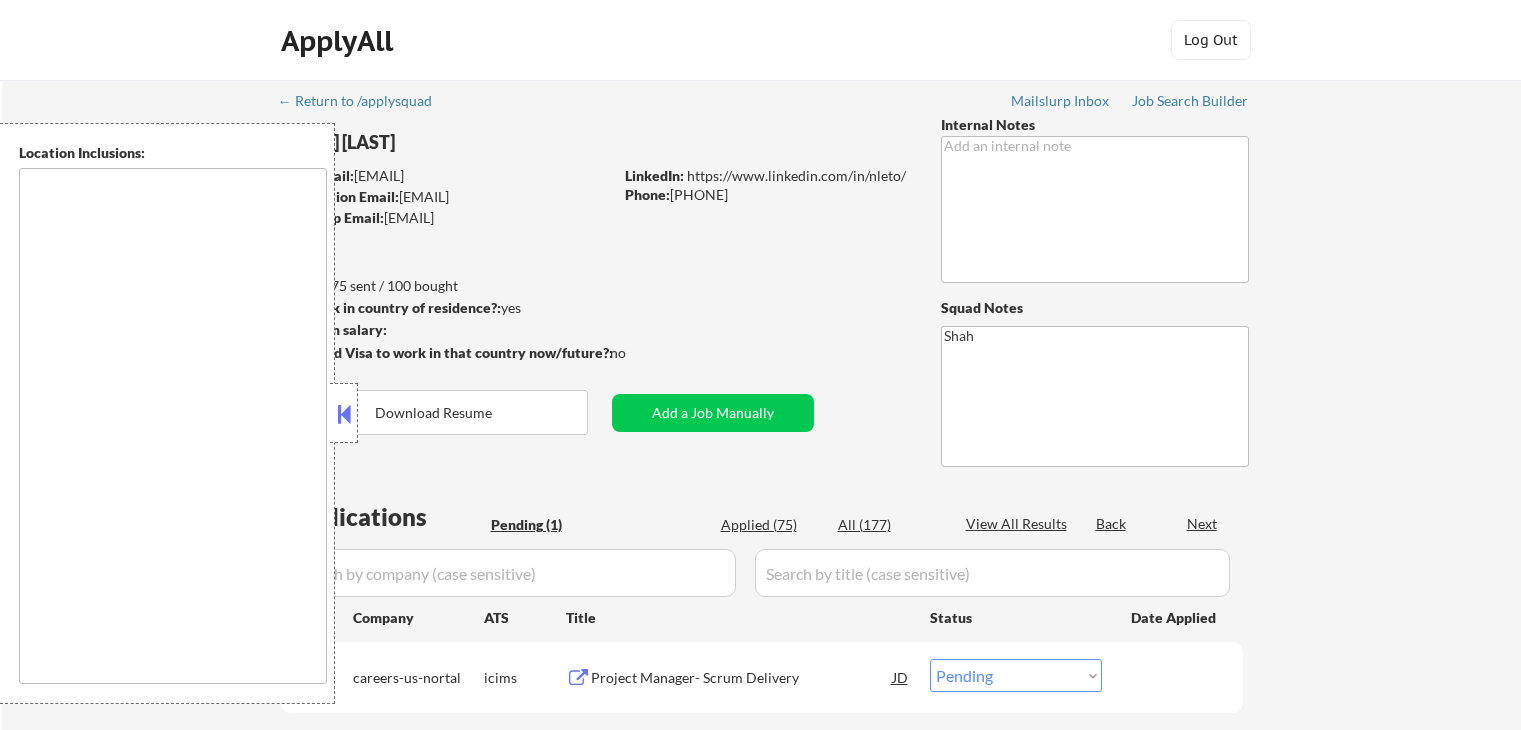 select on ""pending"" 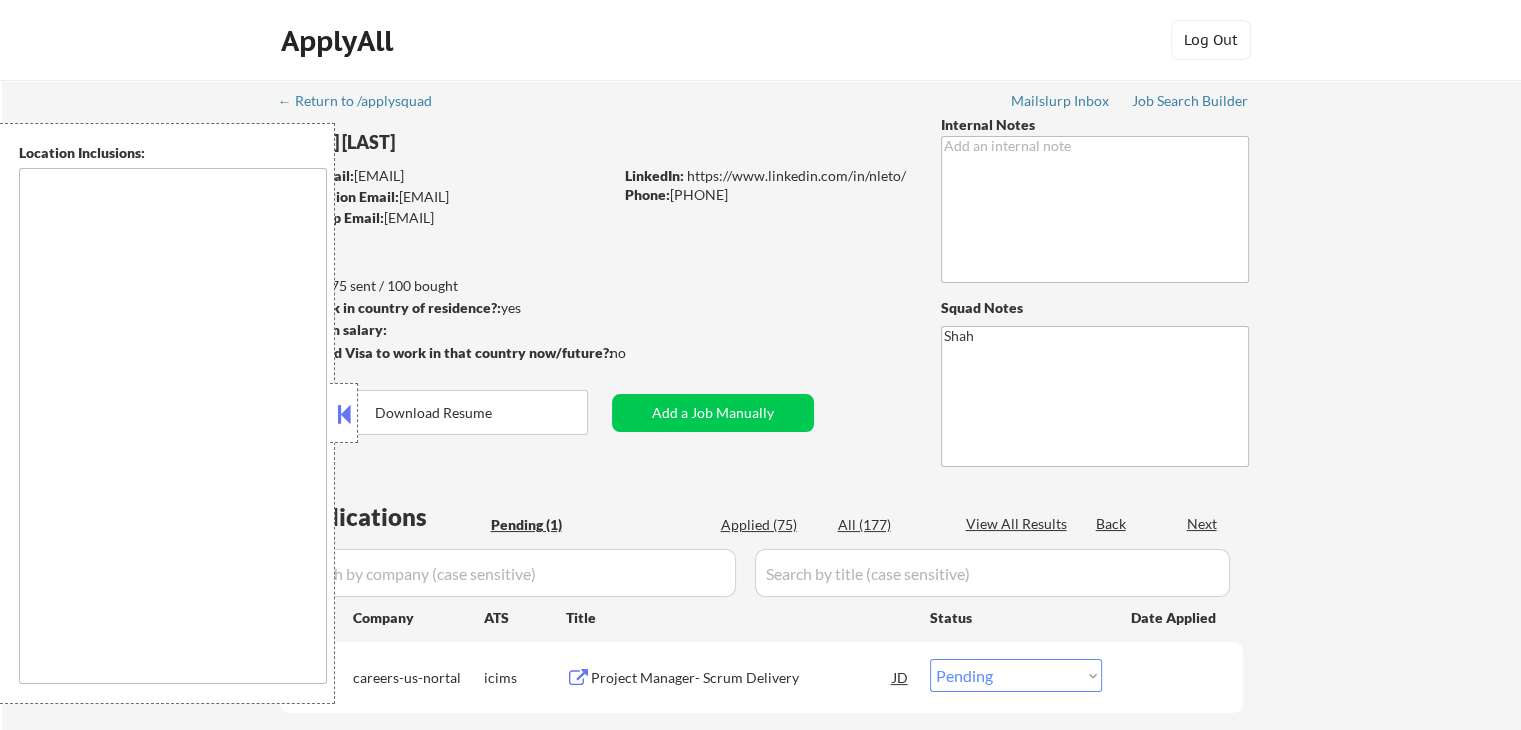 type on "[STATE], [STATE]   [STATE], [STATE]   [STATE], [STATE]   [STATE], [STATE]   [STATE], [STATE]   [STATE], [STATE]   [STATE], [STATE]   [STATE], [STATE]   [STATE], [STATE]   [STATE], [STATE]   [STATE], [STATE]   [STATE], [STATE]   [STATE], [STATE]   [STATE], [STATE]   [STATE], [STATE]   [STATE], [STATE]   [STATE], [STATE]   [STATE], [STATE]   [STATE], [STATE]   [STATE], [STATE]   [STATE] [STATE] [STATE], [STATE], [STATE]   [STATE], [STATE]   [STATE], [STATE]   [STATE], [STATE]   [STATE], [STATE], [STATE]   [STATE], [STATE]   [STATE], [STATE]   [STATE], [STATE]   [STATE], [STATE] [STATE], [STATE]   [STATE], [STATE]   [STATE], [STATE]   [STATE], [STATE] [STATE], [STATE]" 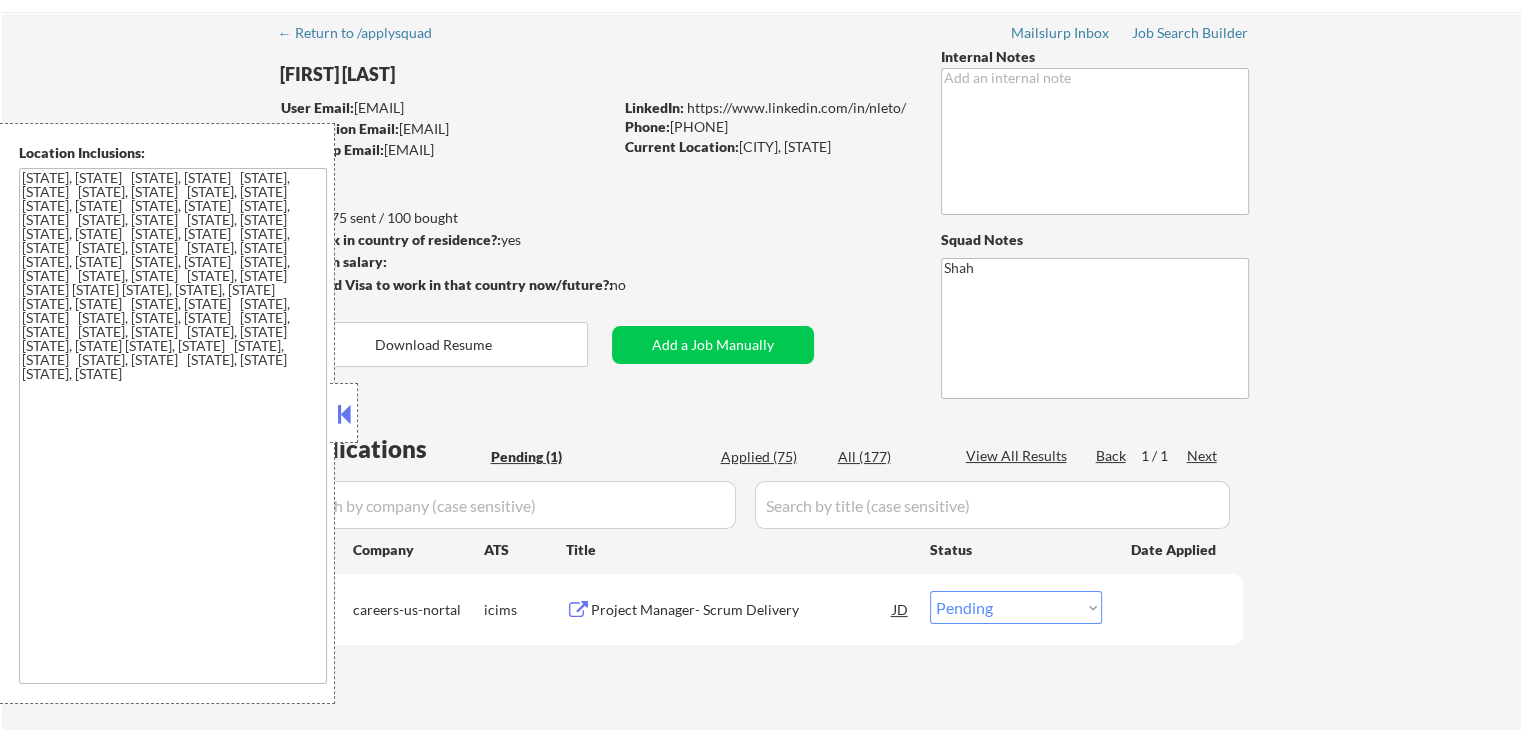 scroll, scrollTop: 100, scrollLeft: 0, axis: vertical 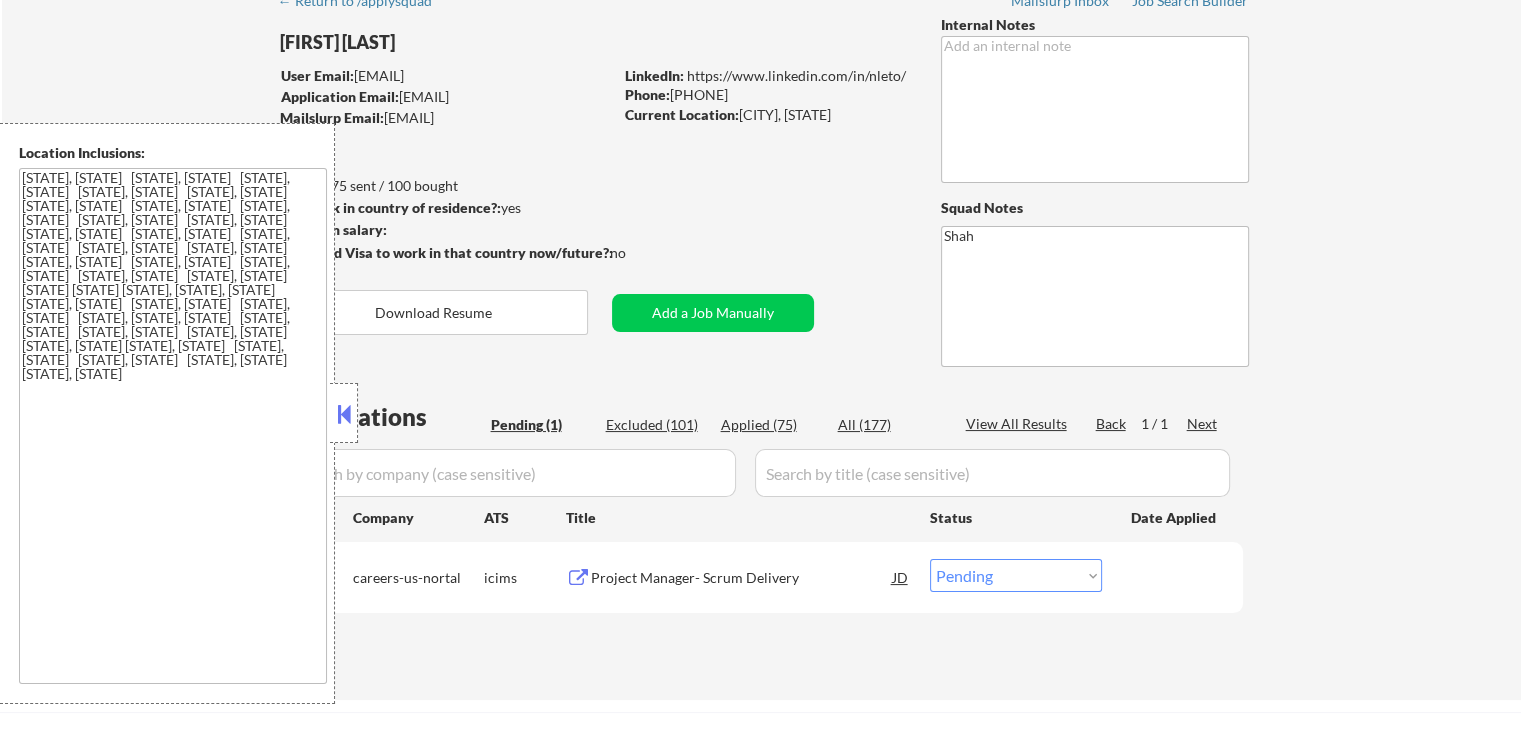 click at bounding box center [344, 414] 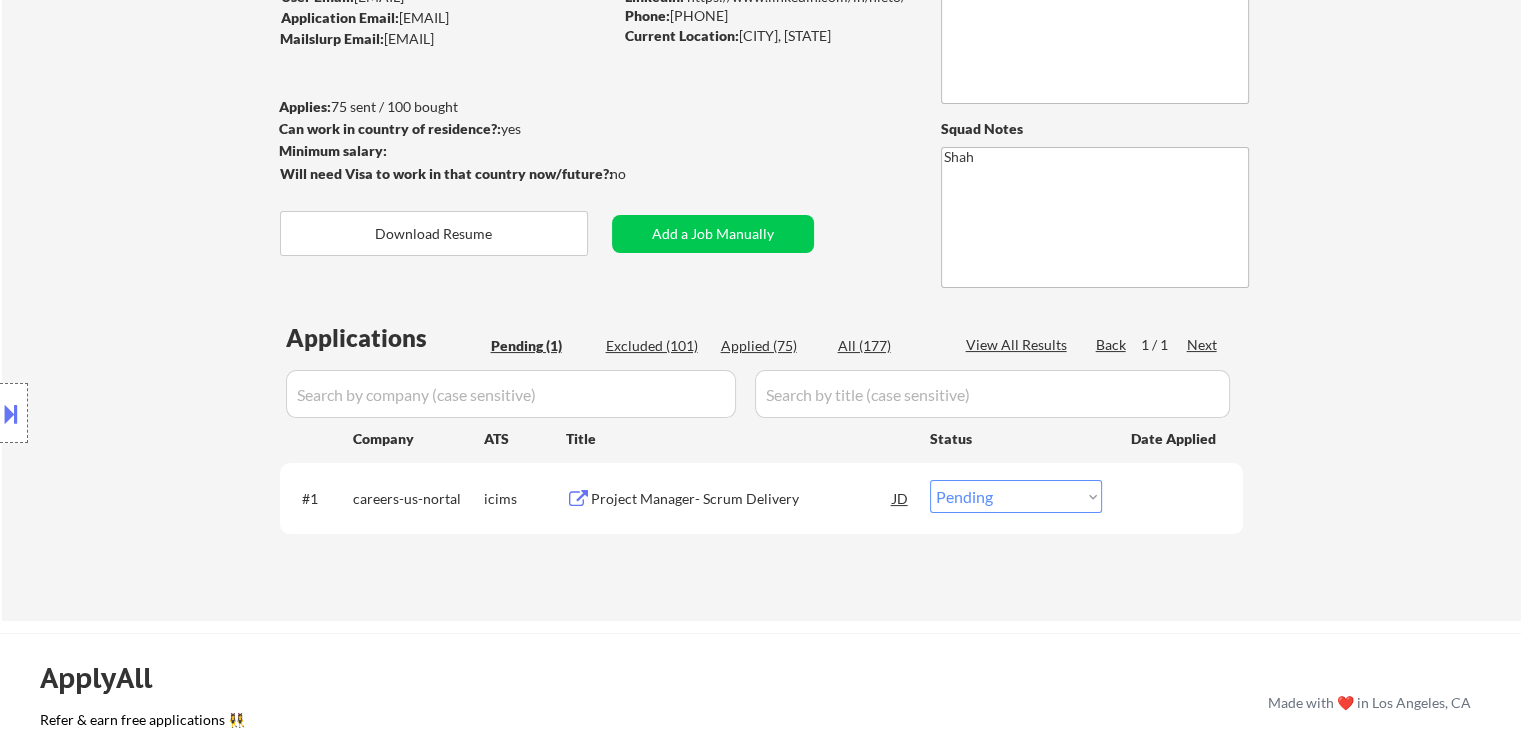 scroll, scrollTop: 300, scrollLeft: 0, axis: vertical 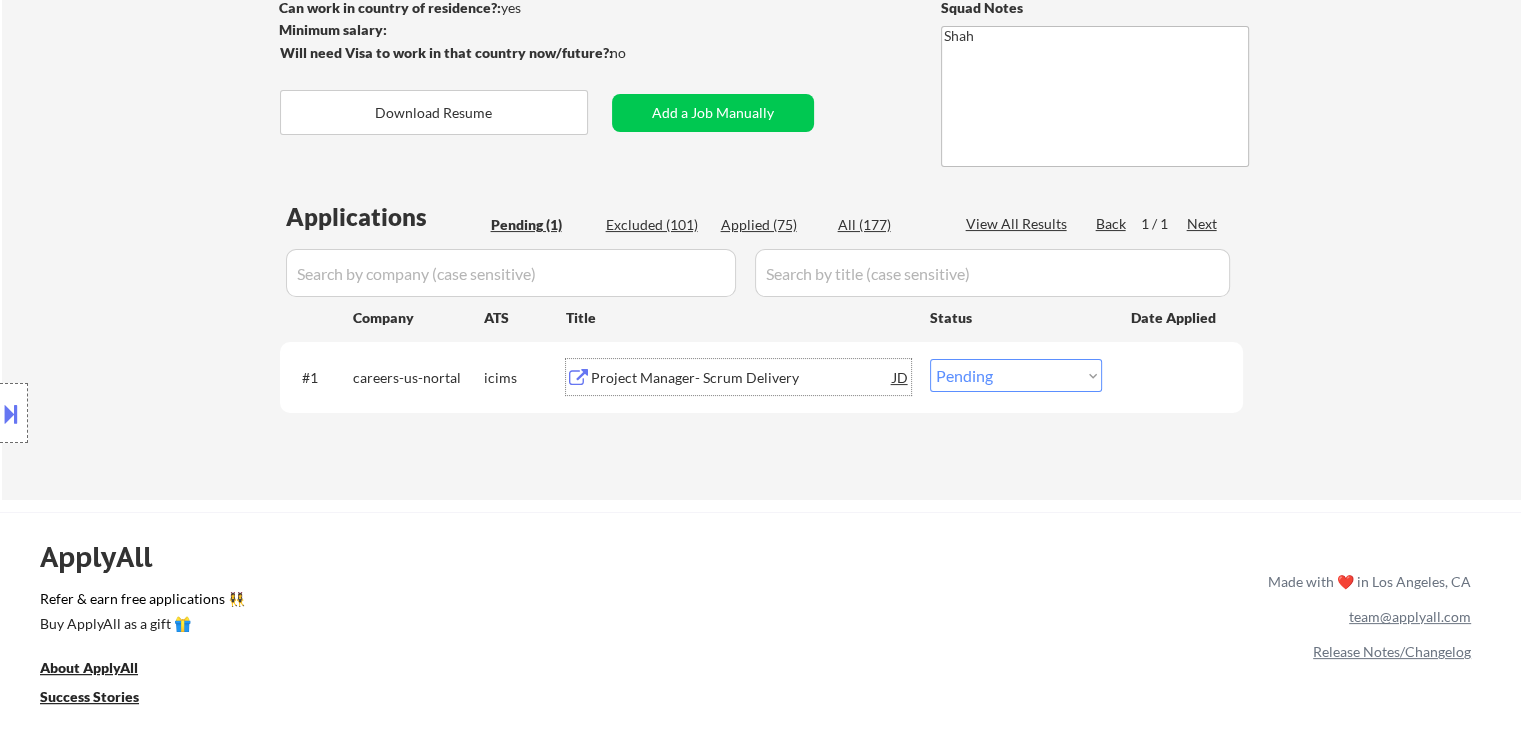 click on "Project Manager- Scrum Delivery" at bounding box center [742, 378] 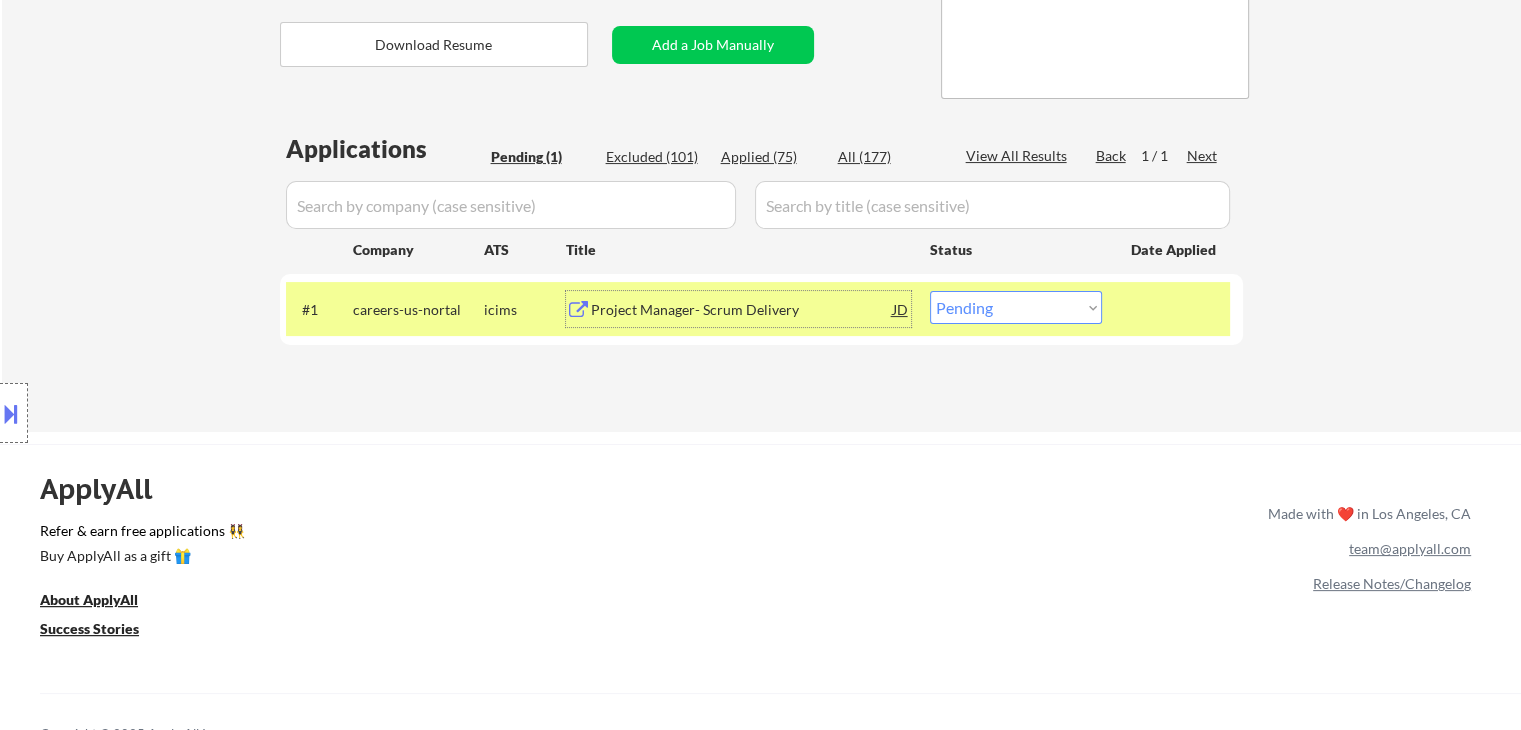 scroll, scrollTop: 400, scrollLeft: 0, axis: vertical 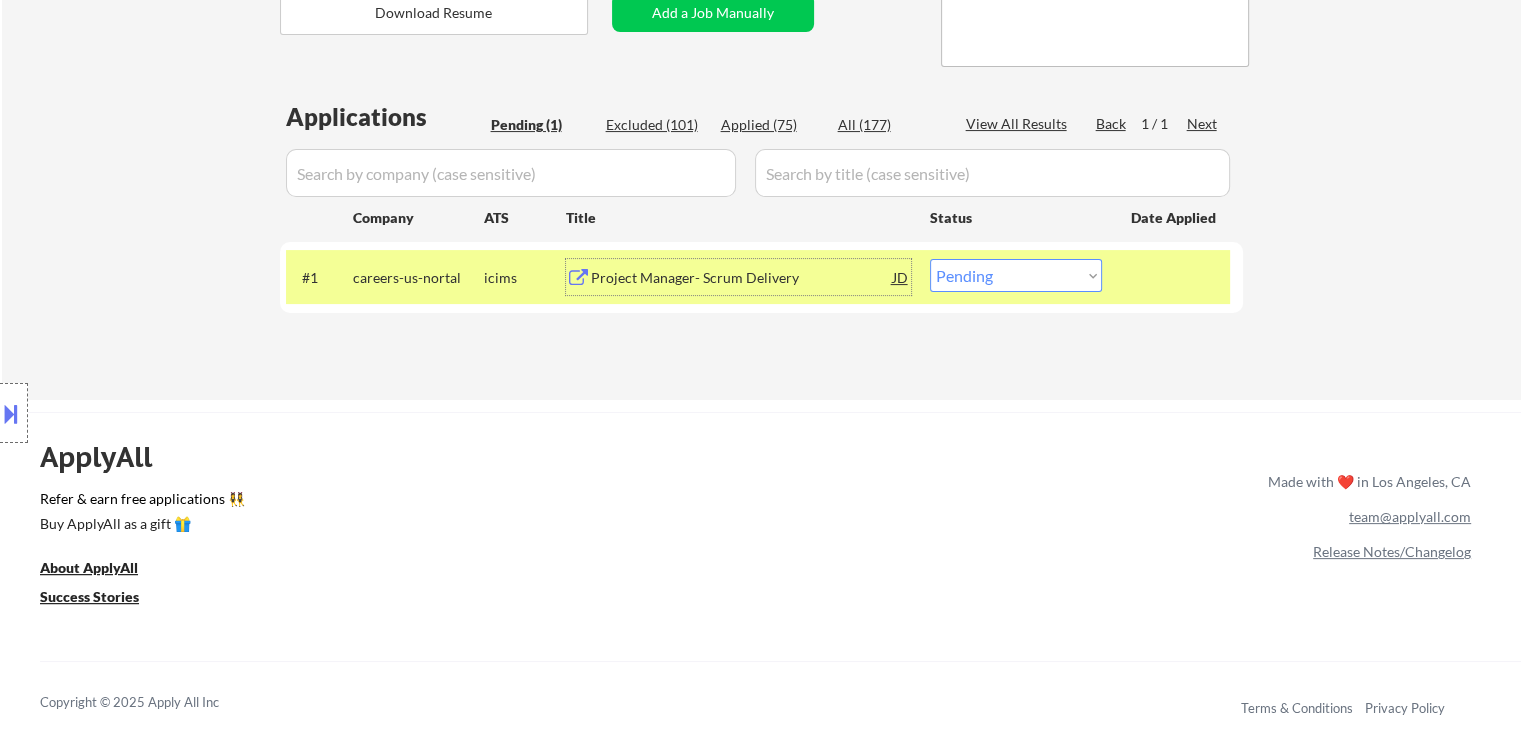 click on "Choose an option... Pending Applied Excluded (Questions) Excluded (Expired) Excluded (Location) Excluded (Bad Match) Excluded (Blocklist) Excluded (Salary) Excluded (Other)" at bounding box center (1016, 275) 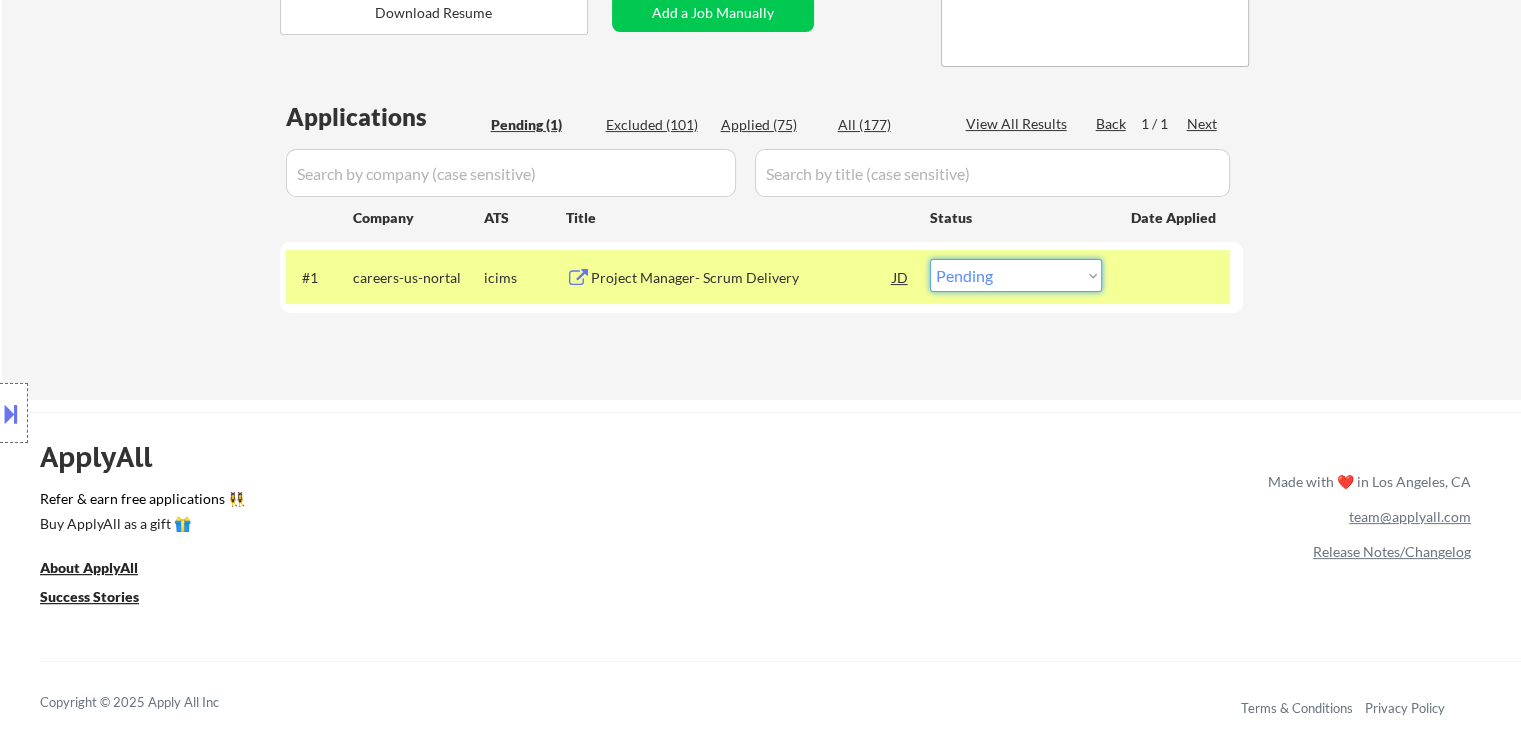select on ""excluded"" 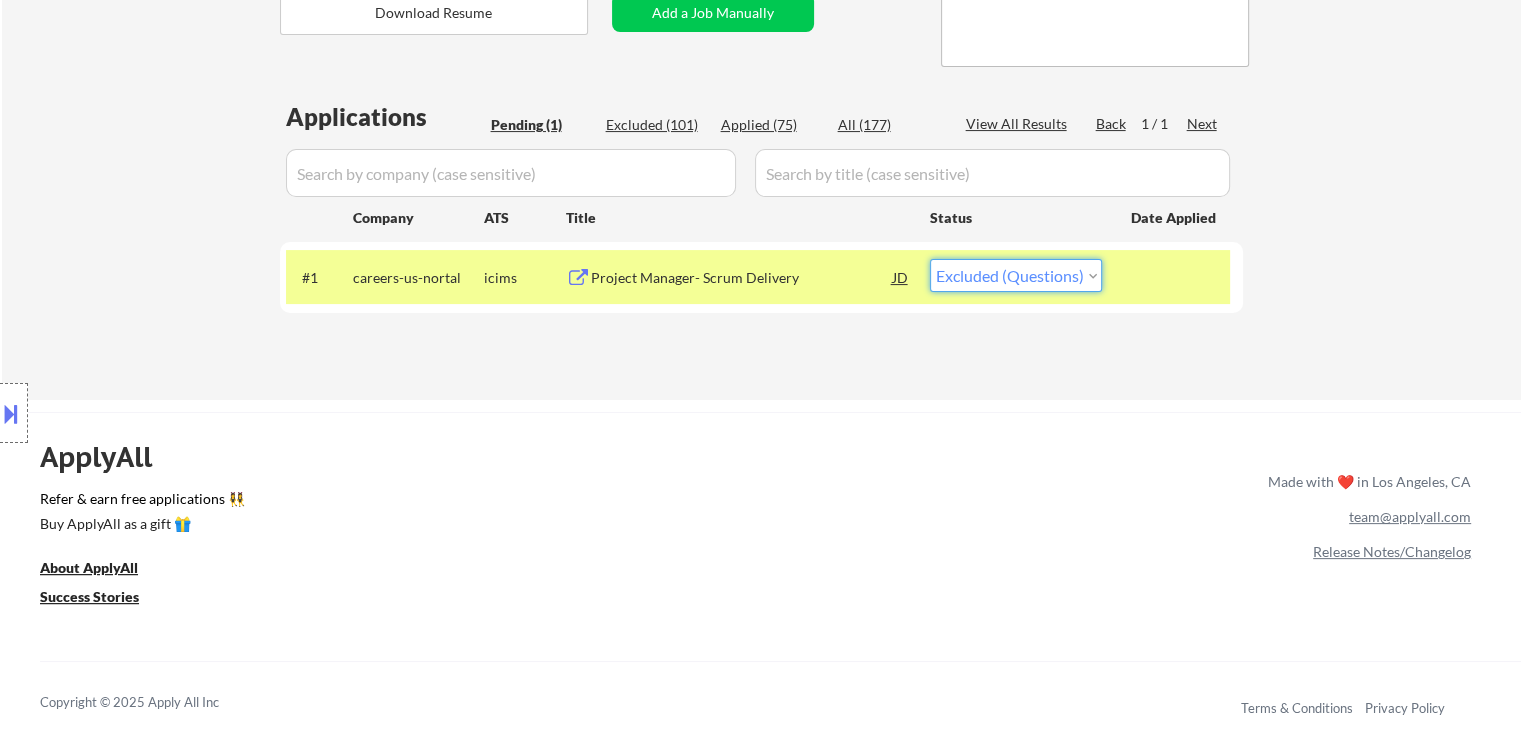 click on "Choose an option... Pending Applied Excluded (Questions) Excluded (Expired) Excluded (Location) Excluded (Bad Match) Excluded (Blocklist) Excluded (Salary) Excluded (Other)" at bounding box center (1016, 275) 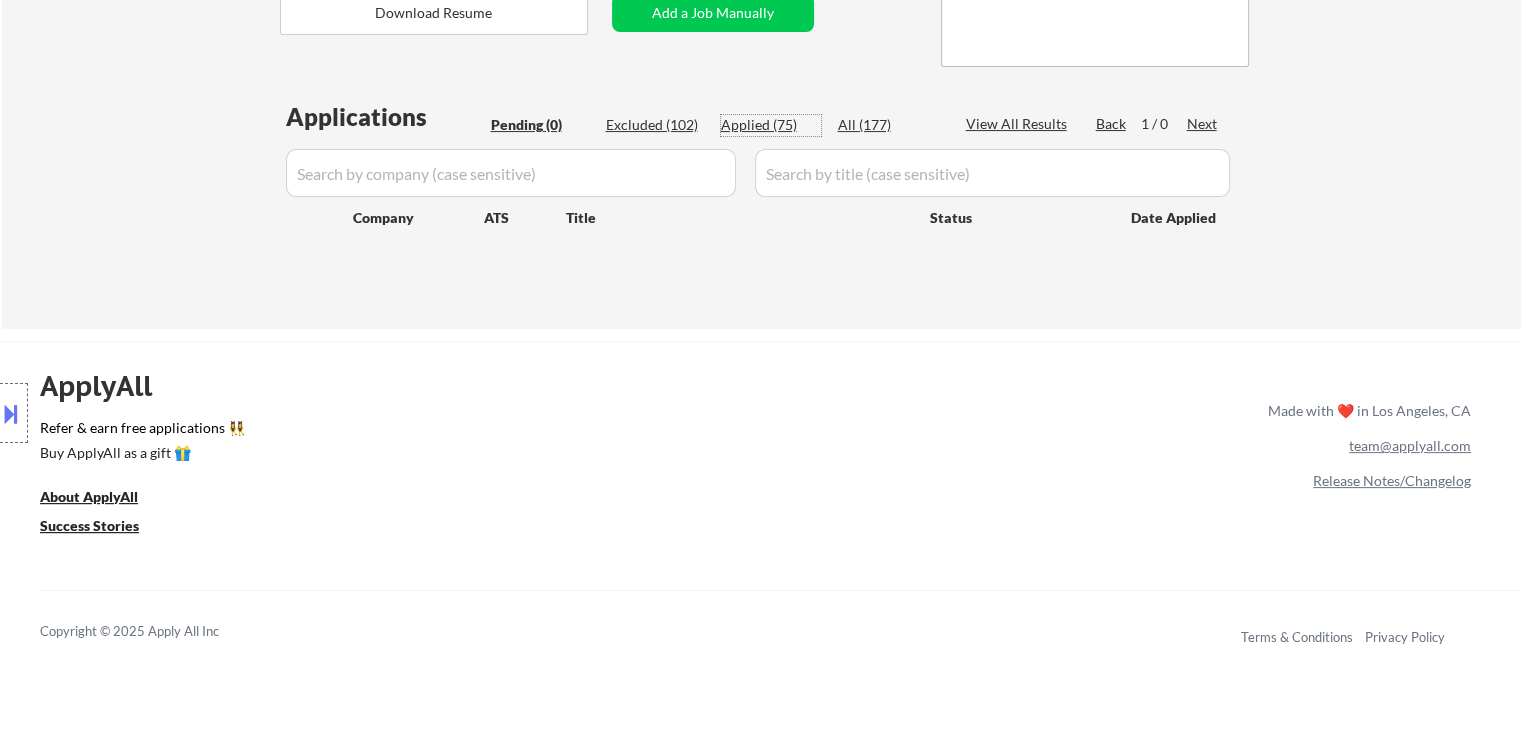 click on "Applied (75)" at bounding box center [771, 125] 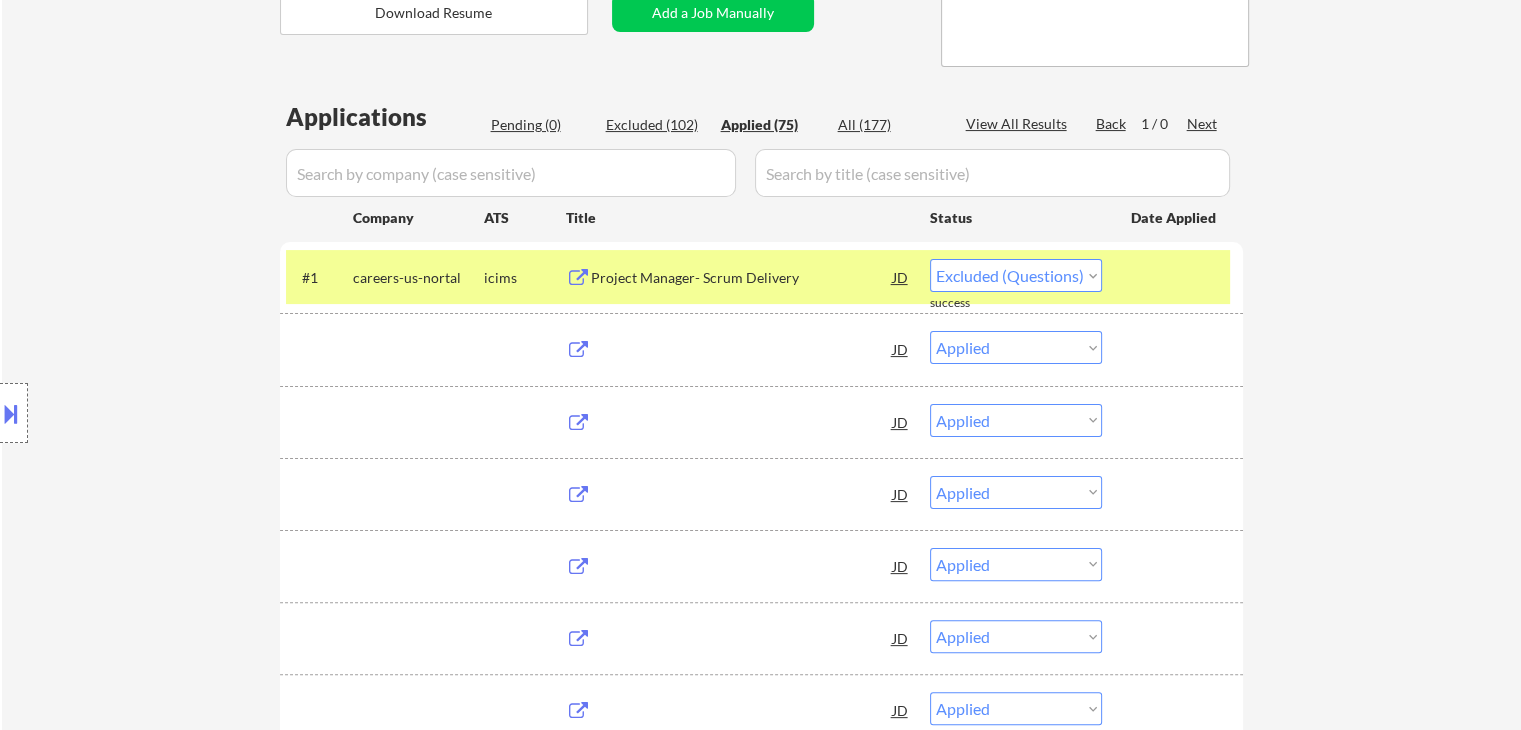 scroll, scrollTop: 100, scrollLeft: 0, axis: vertical 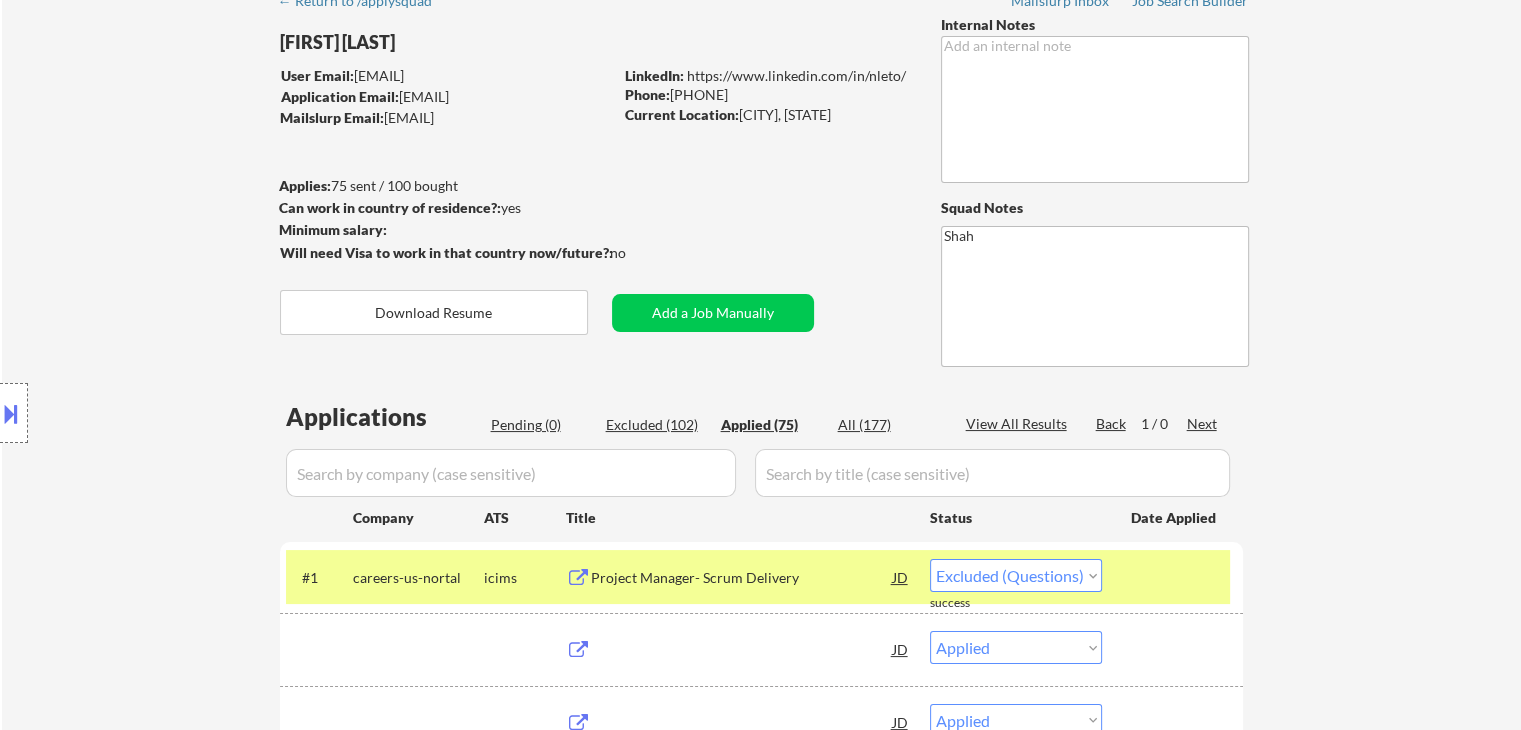 select on ""applied"" 